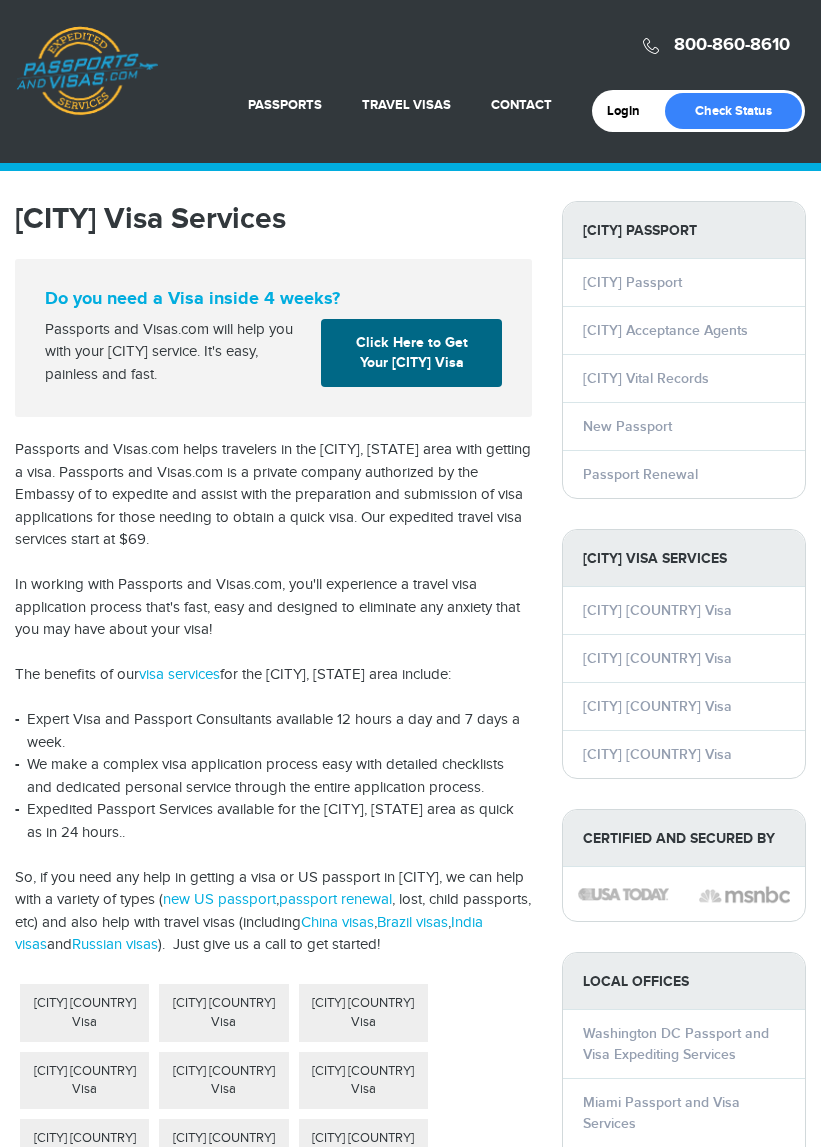 scroll, scrollTop: 0, scrollLeft: 0, axis: both 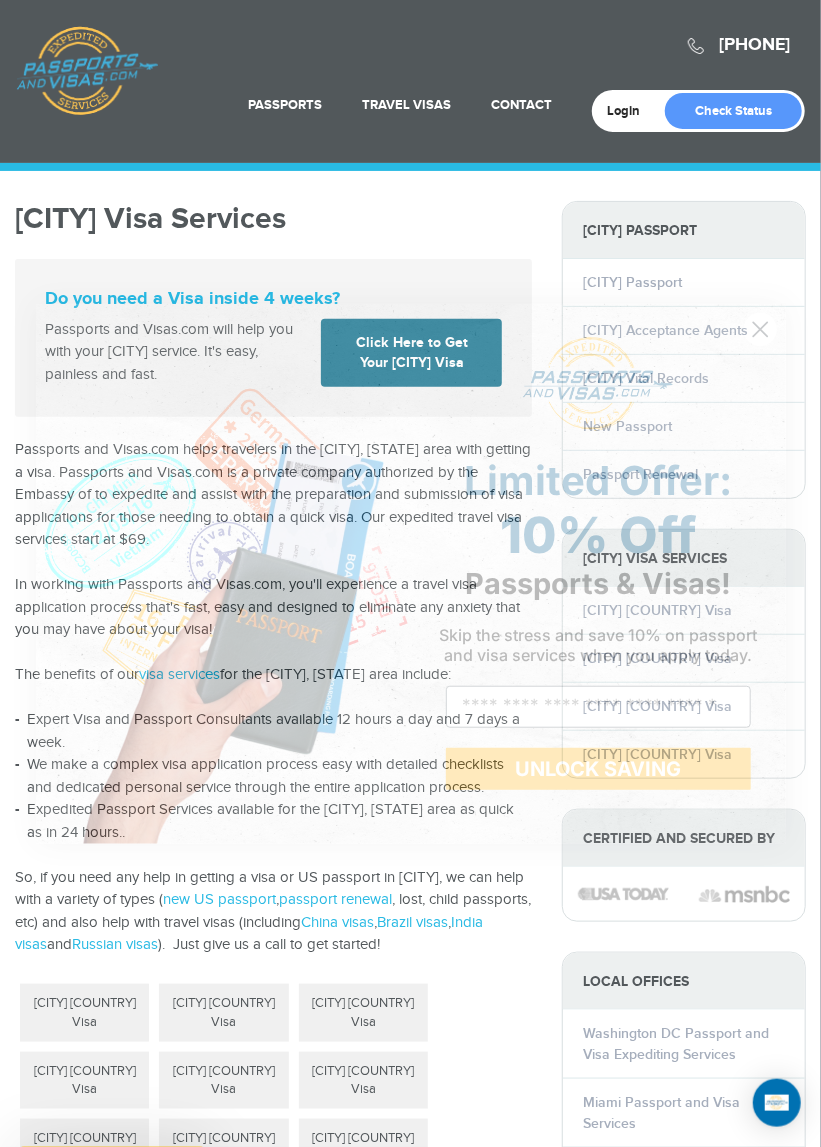 click at bounding box center [598, 384] 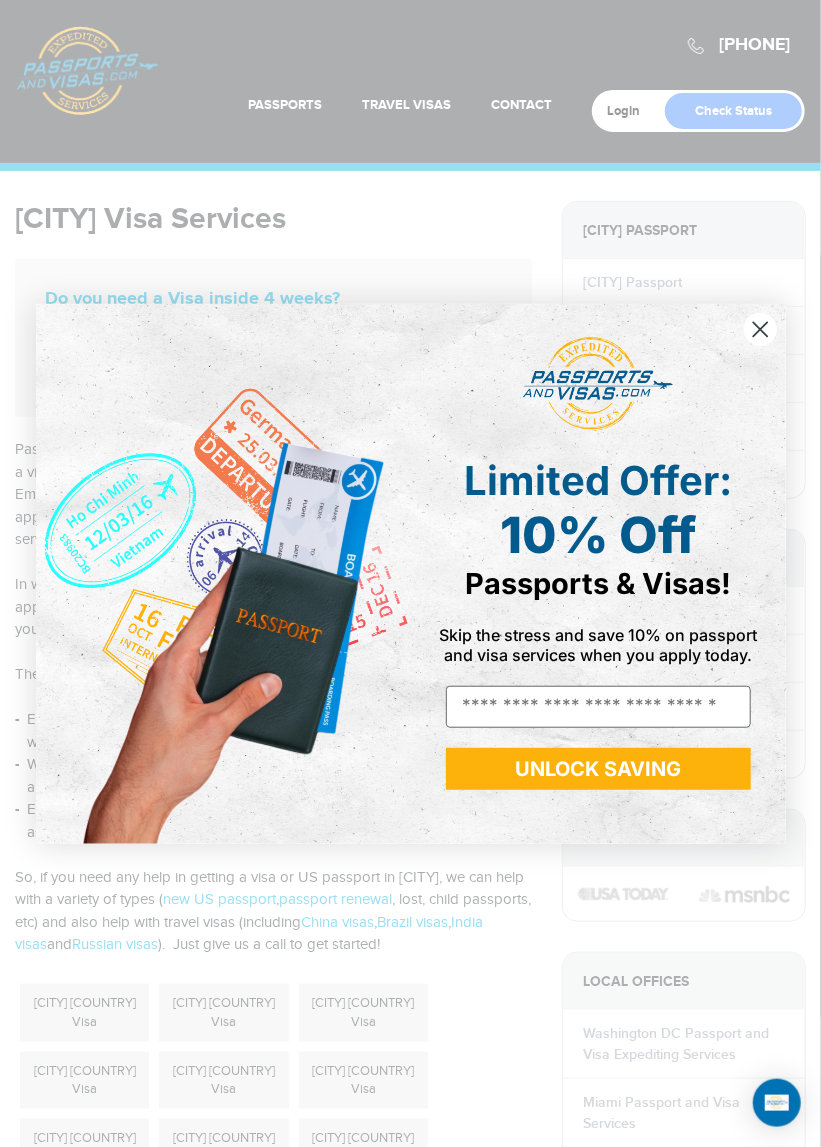click at bounding box center [759, 328] 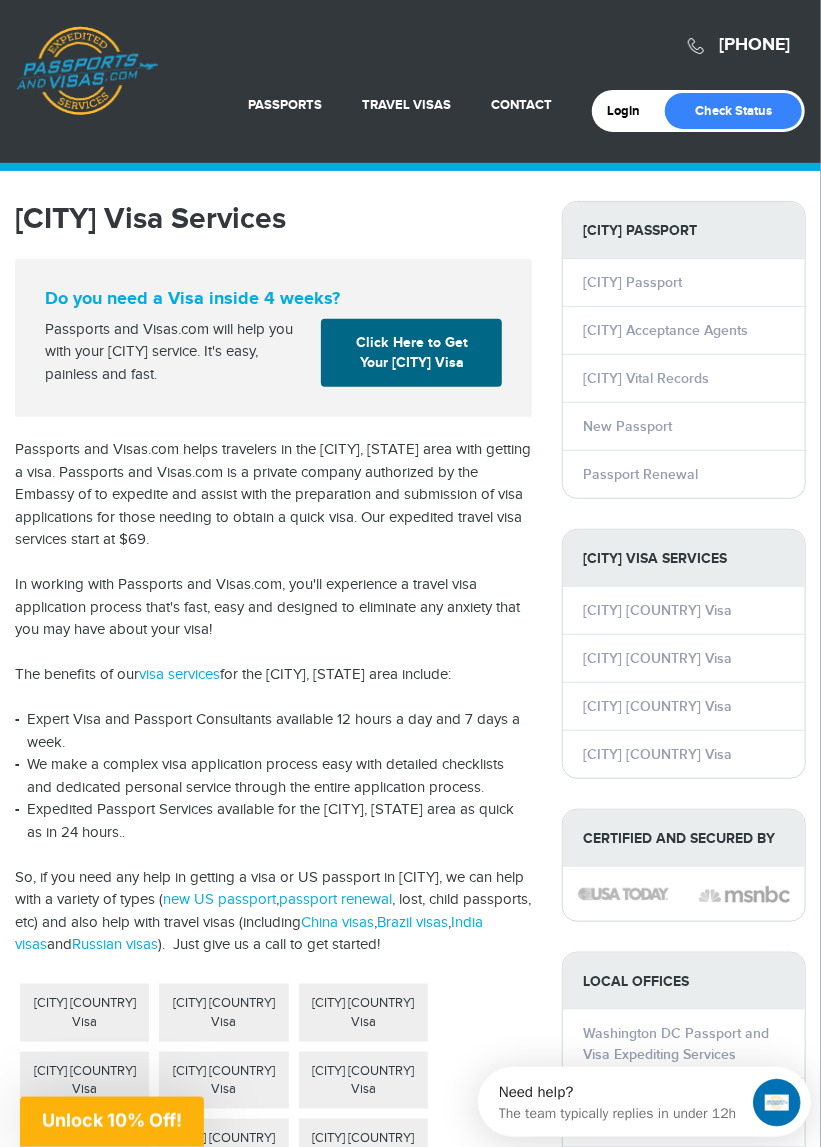 scroll, scrollTop: 0, scrollLeft: 0, axis: both 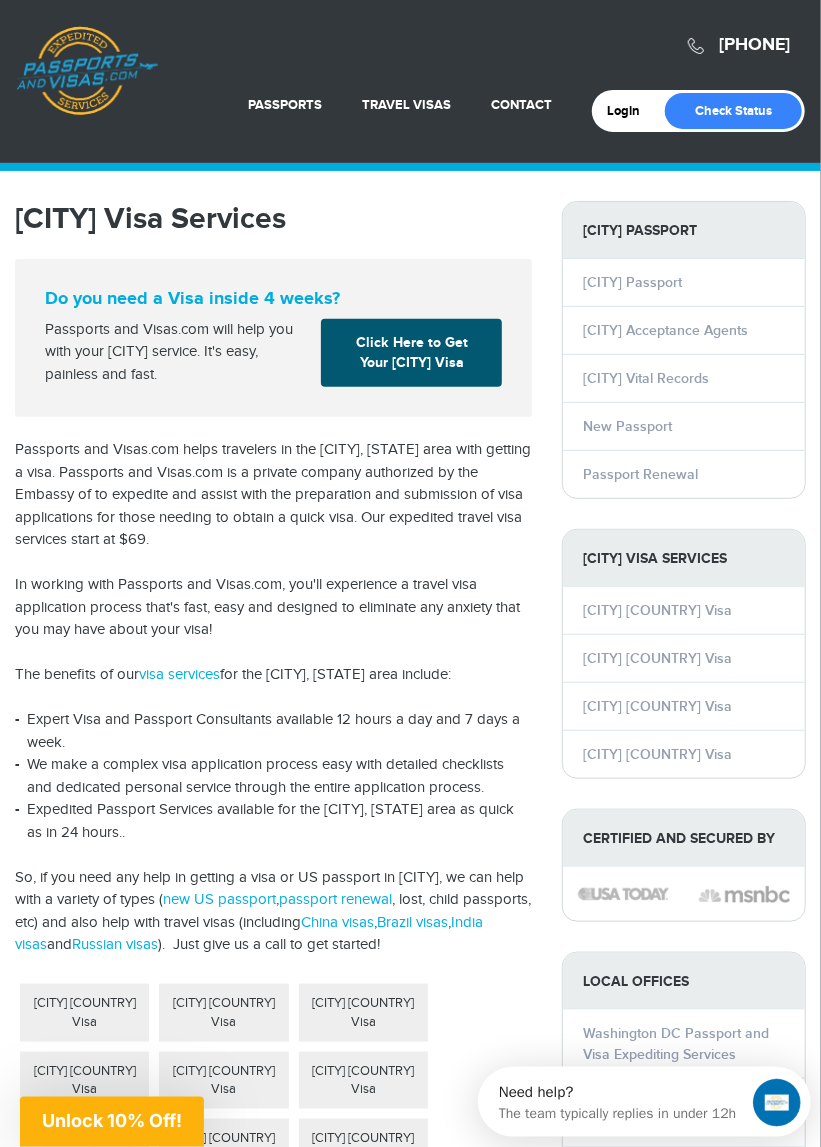 click on "Click Here to Get Your Baton Rouge Visa" at bounding box center (411, 353) 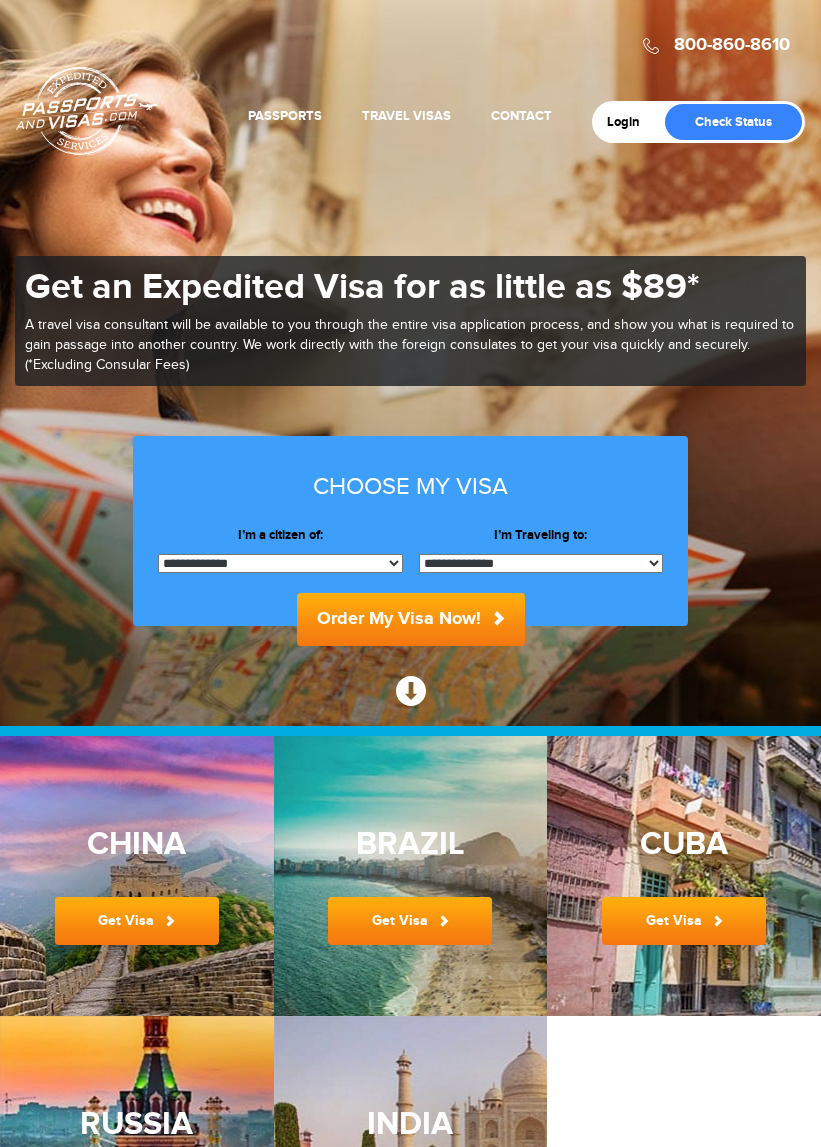 scroll, scrollTop: 0, scrollLeft: 0, axis: both 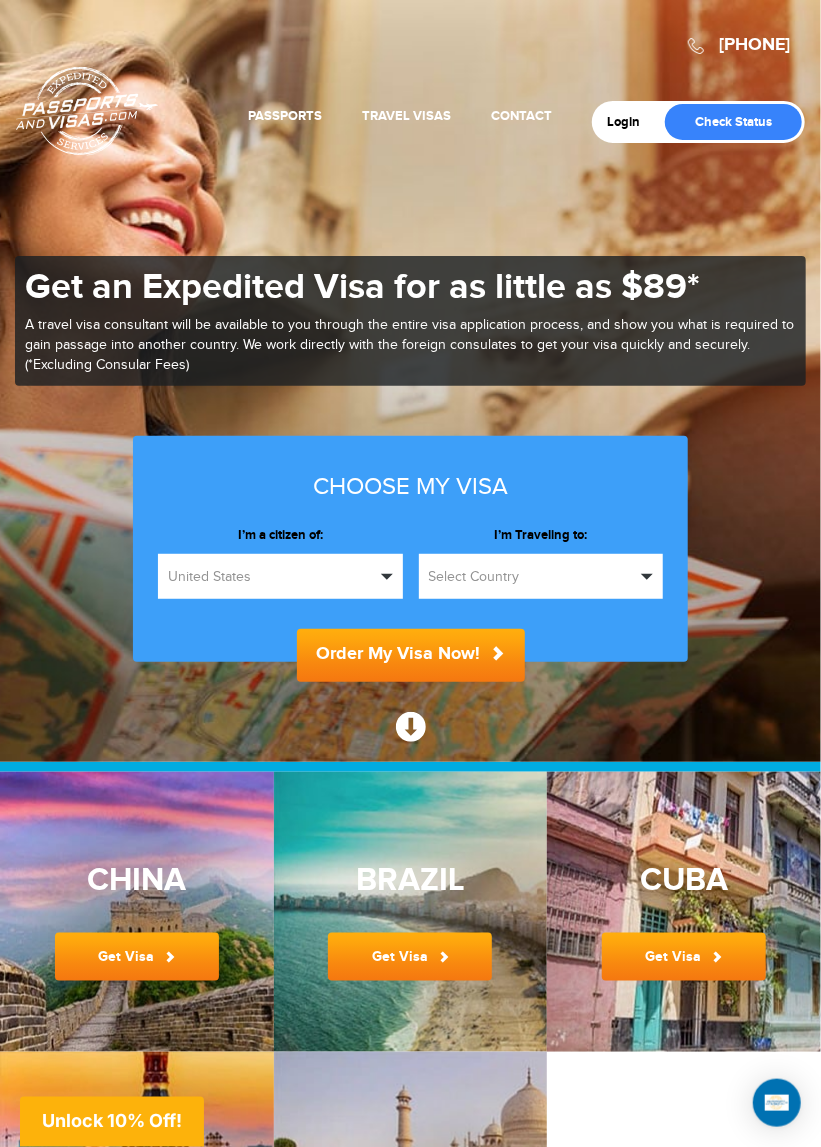 click on "Select Country" at bounding box center (541, 576) 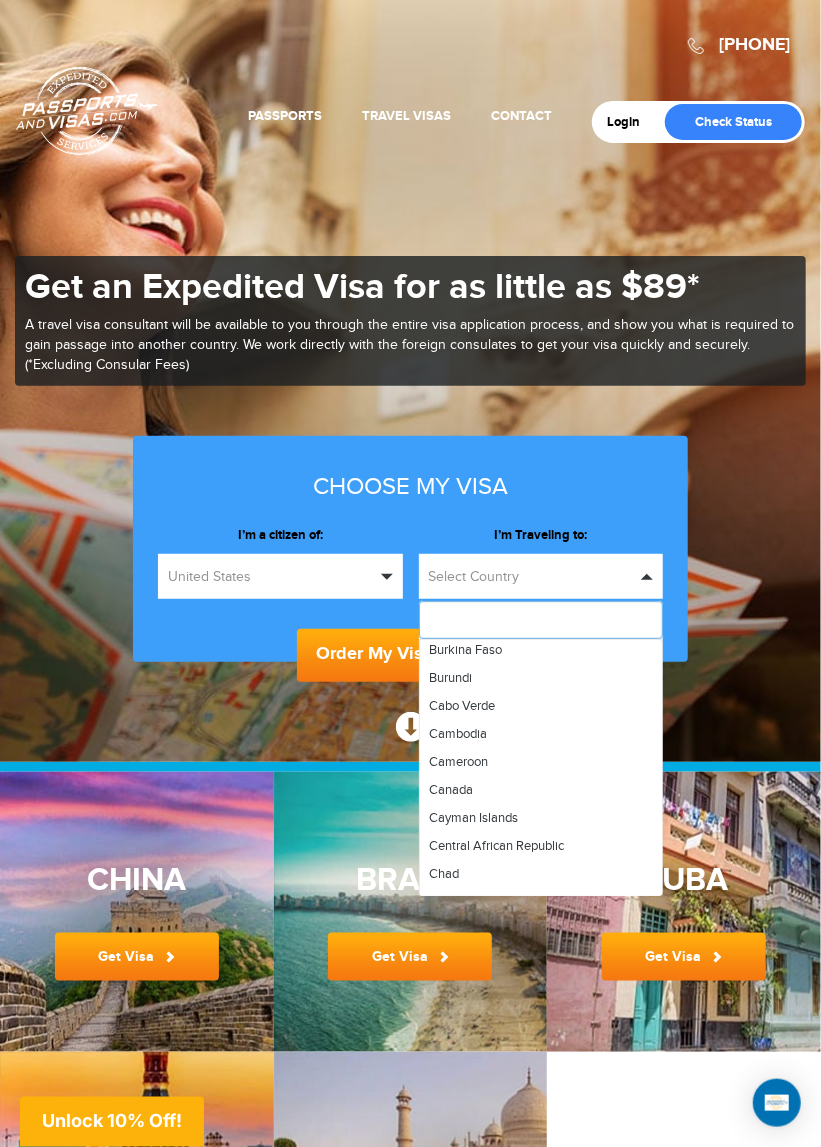scroll, scrollTop: 964, scrollLeft: 0, axis: vertical 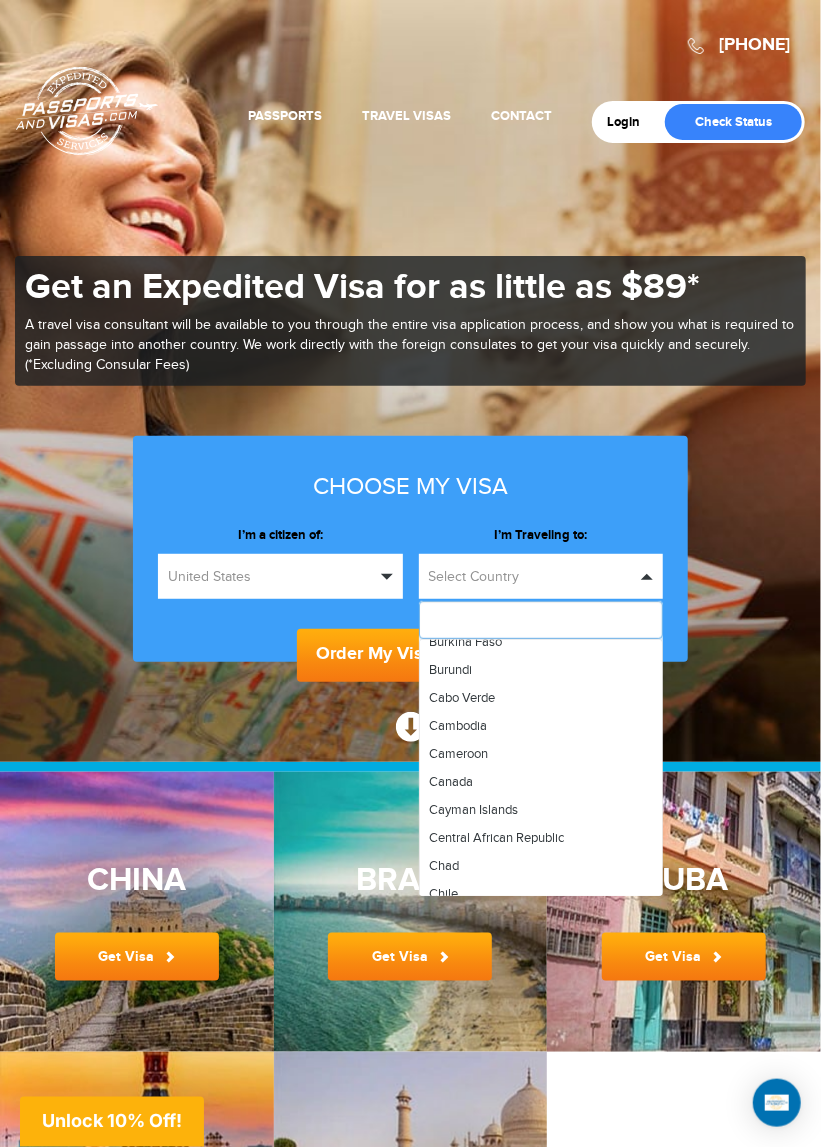 click at bounding box center (541, 620) 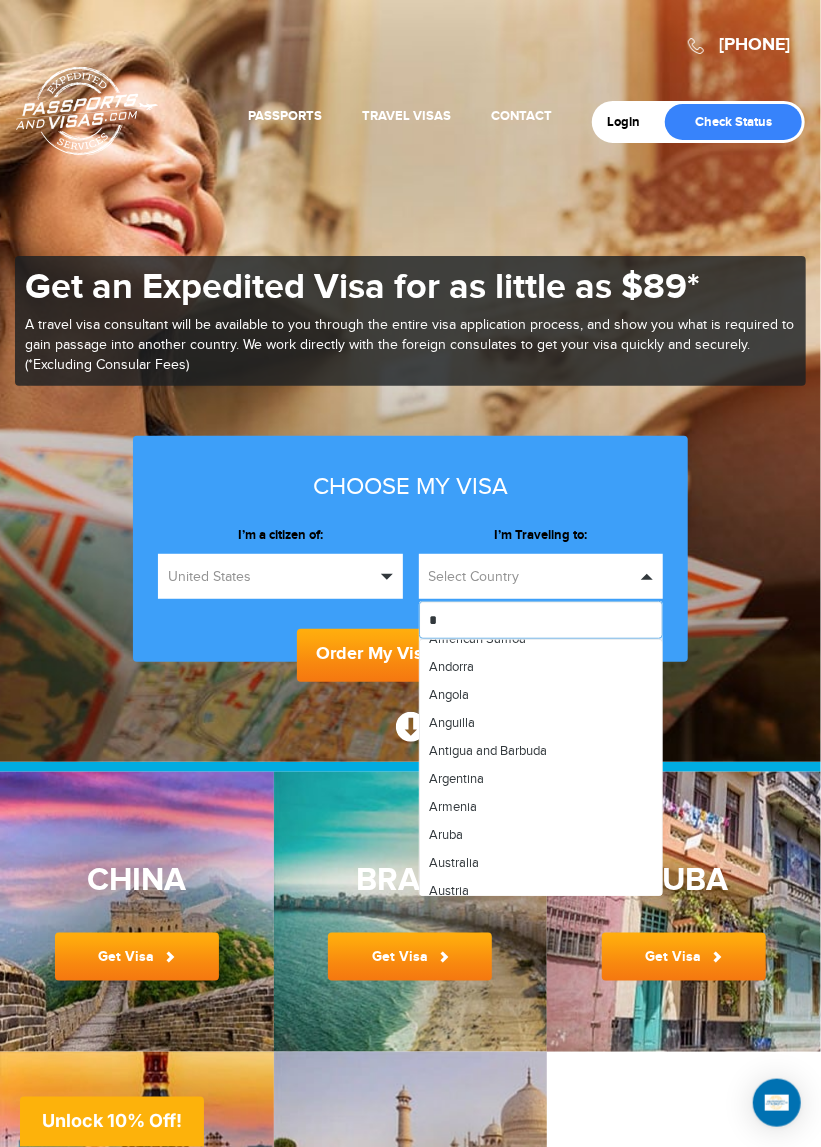 scroll, scrollTop: 0, scrollLeft: 0, axis: both 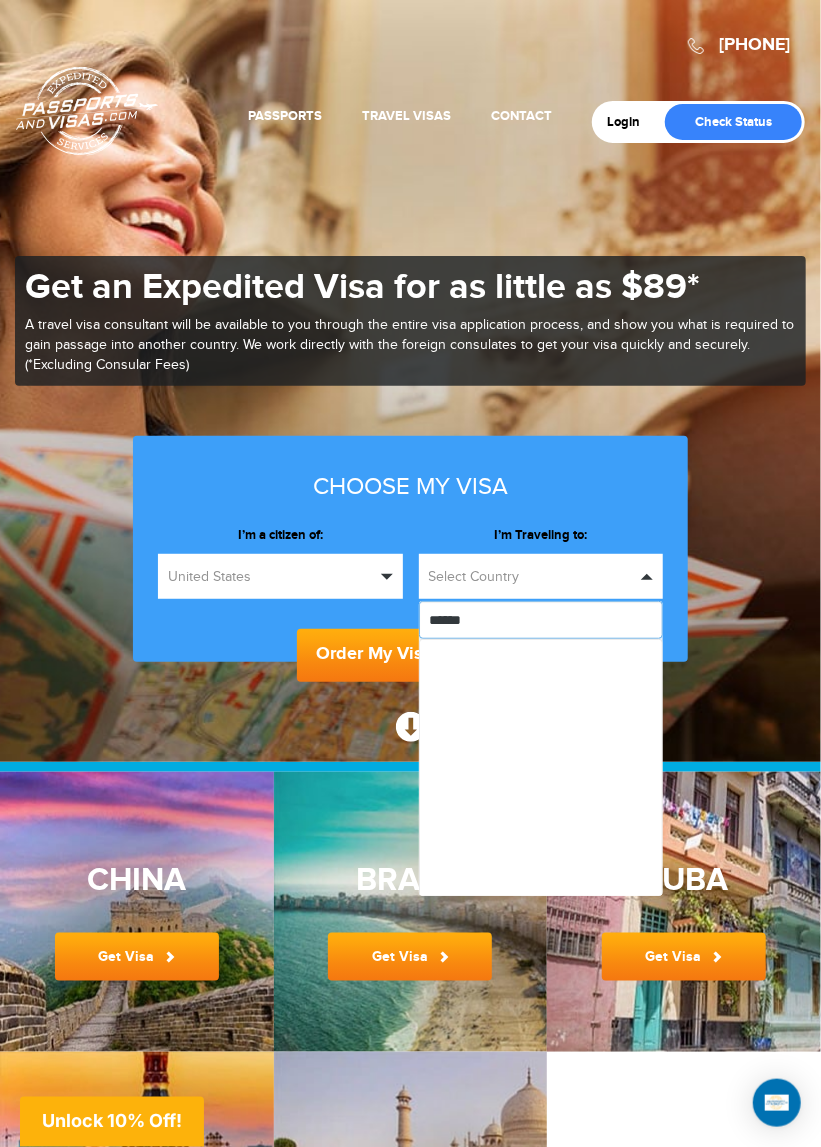 click on "Order My Visa Now!" at bounding box center [411, 655] 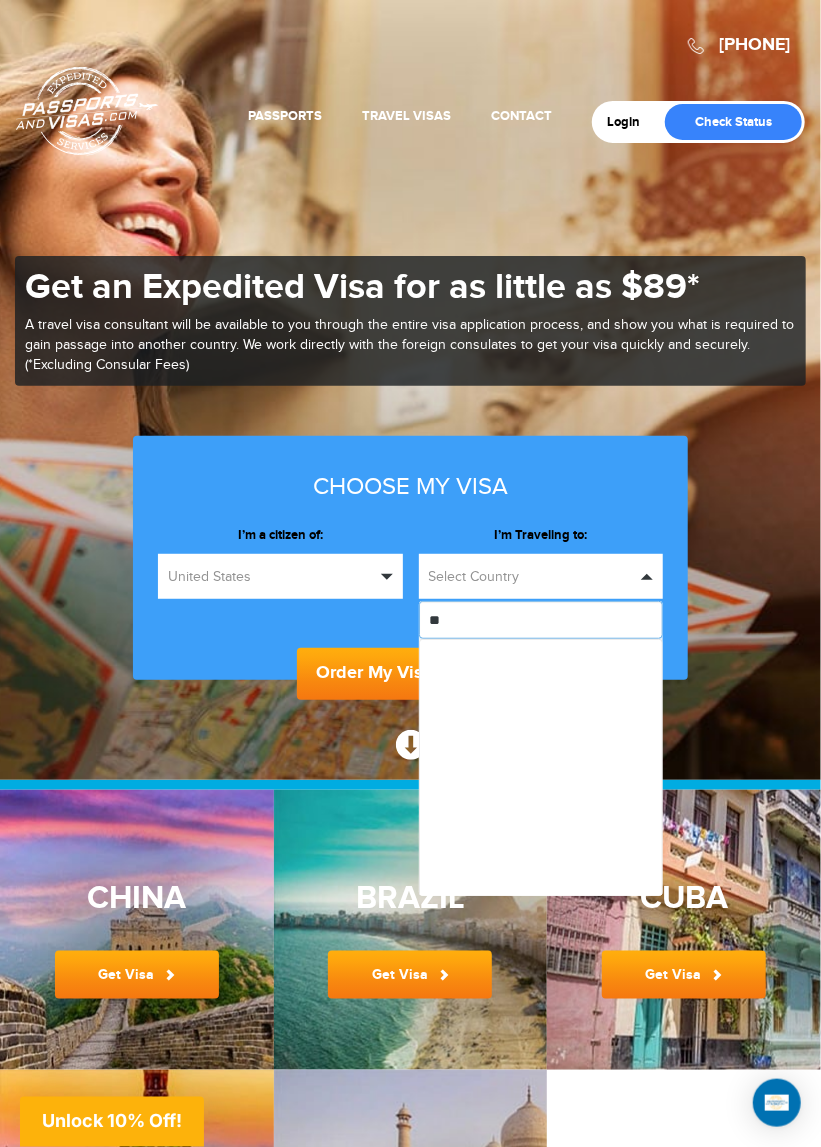 type on "*" 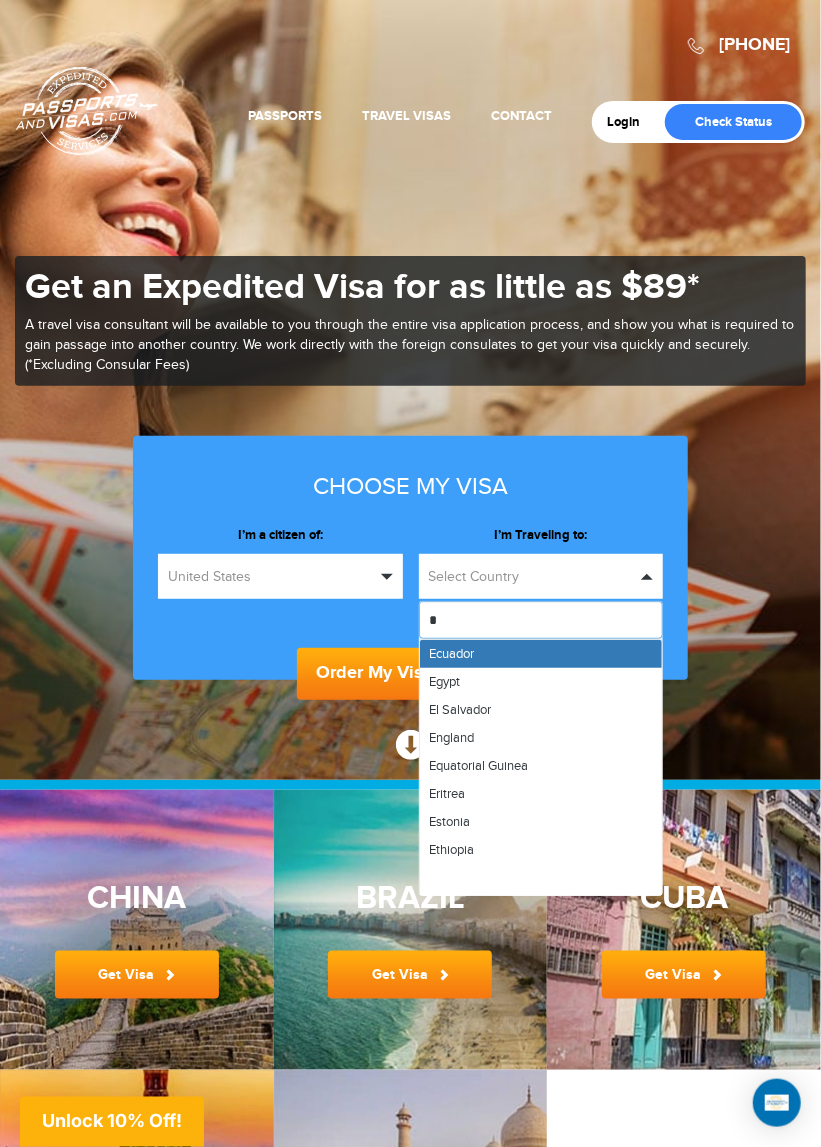 type on "**" 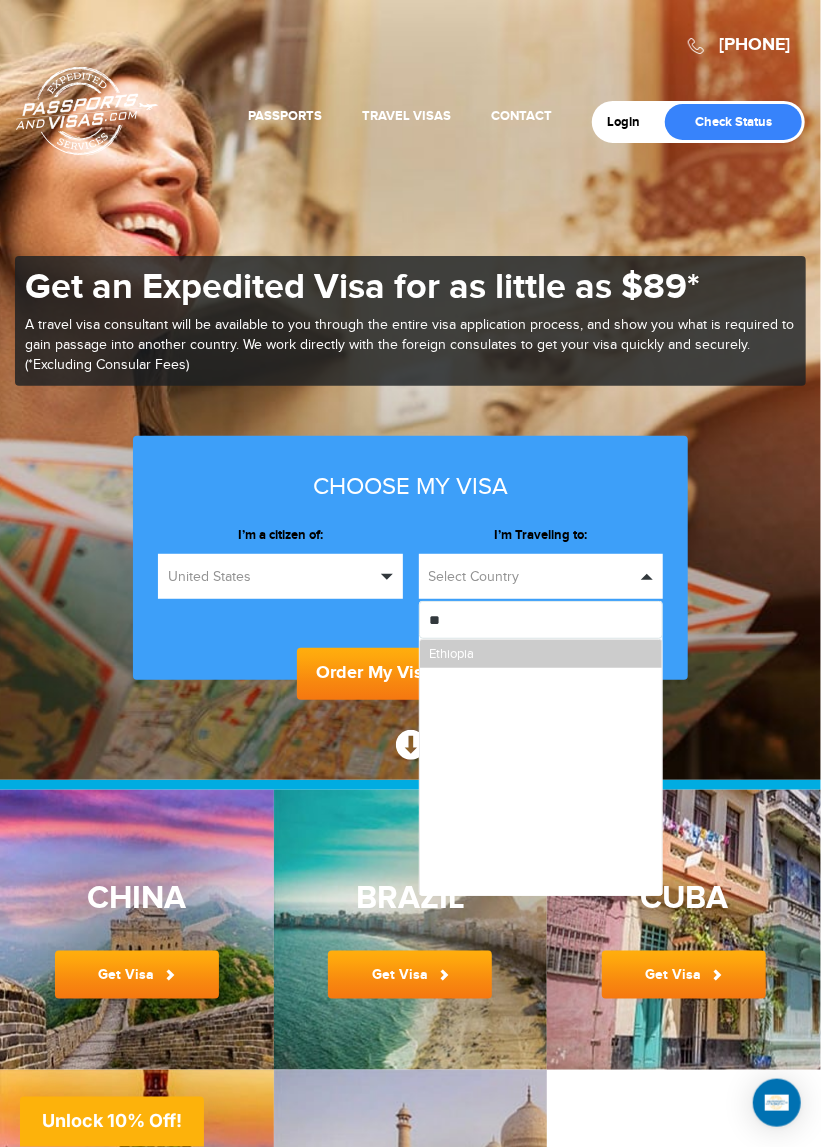 click on "Ethiopia" at bounding box center (541, 654) 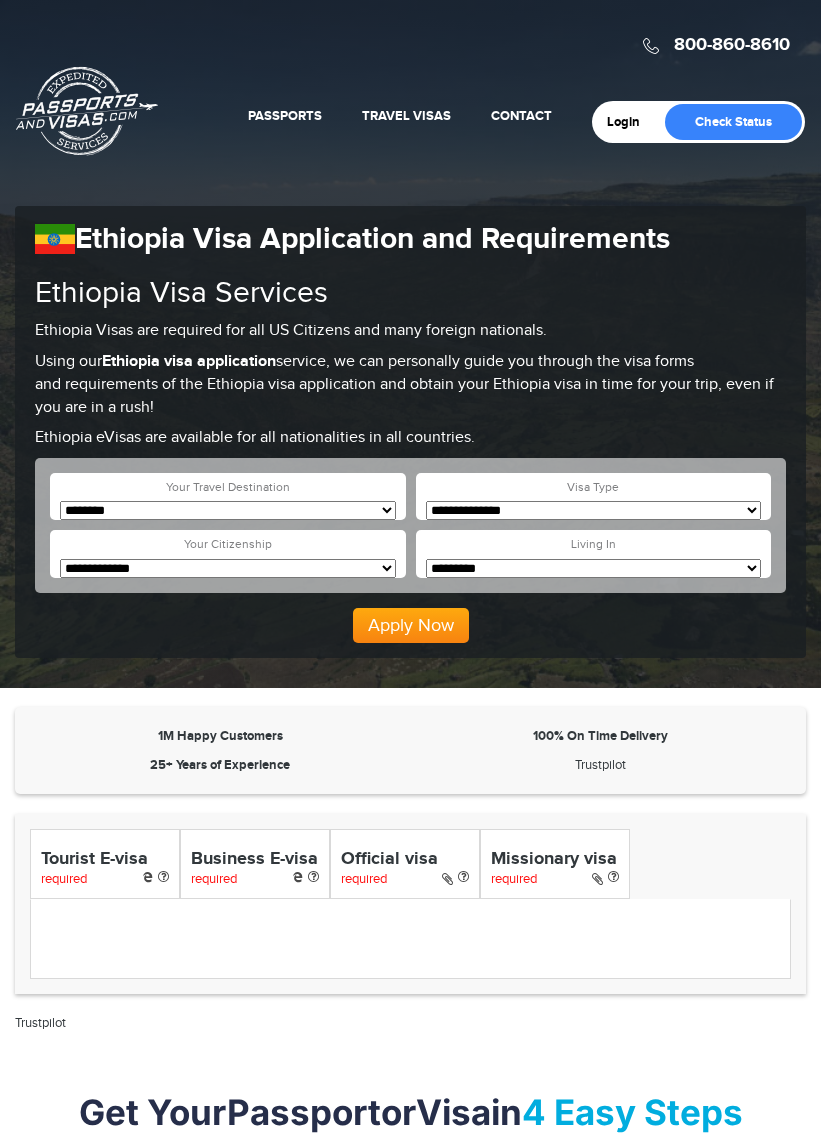 scroll, scrollTop: 0, scrollLeft: 0, axis: both 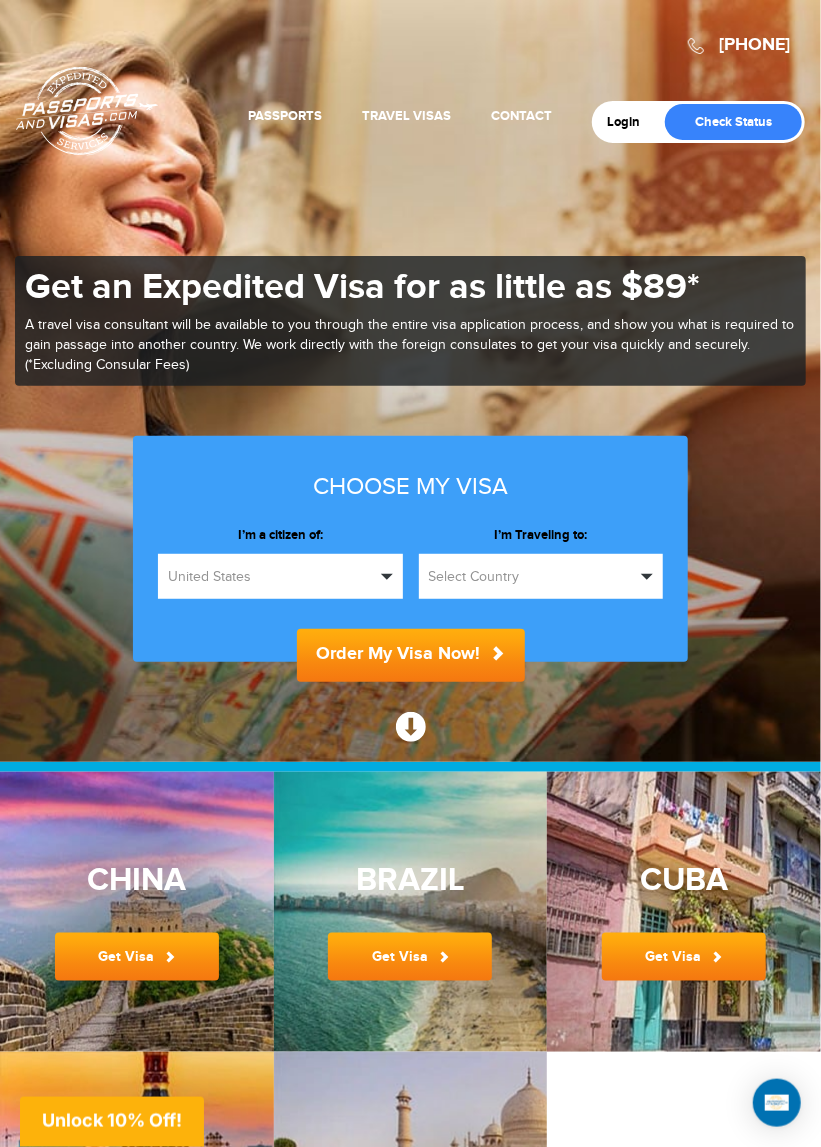 click on "Select Country" at bounding box center [541, 576] 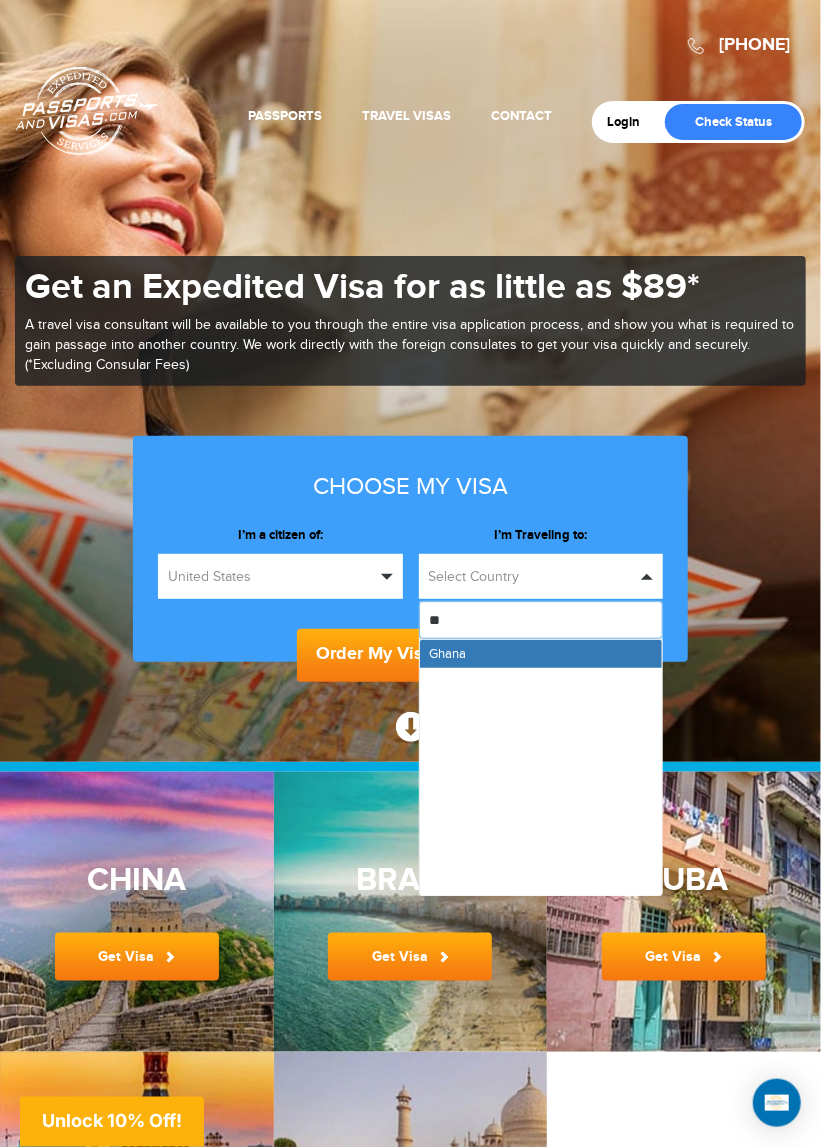 type on "***" 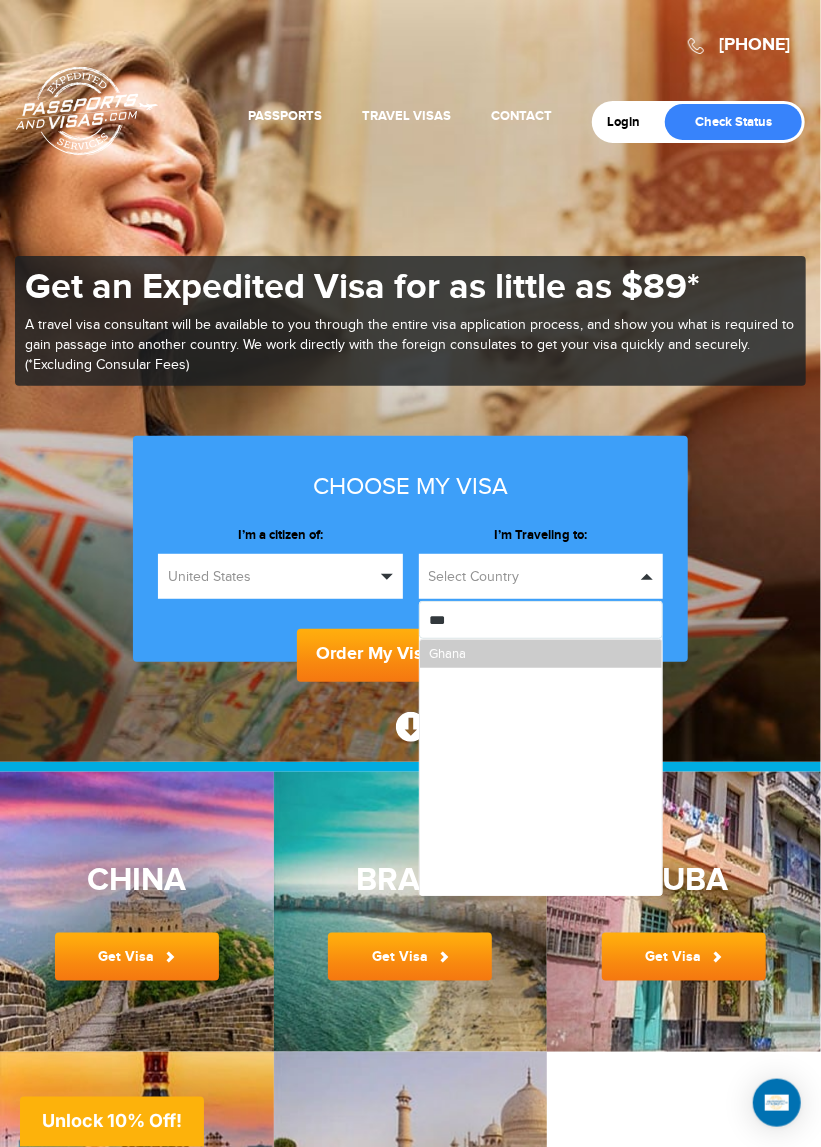 click on "Ghana" at bounding box center [541, 654] 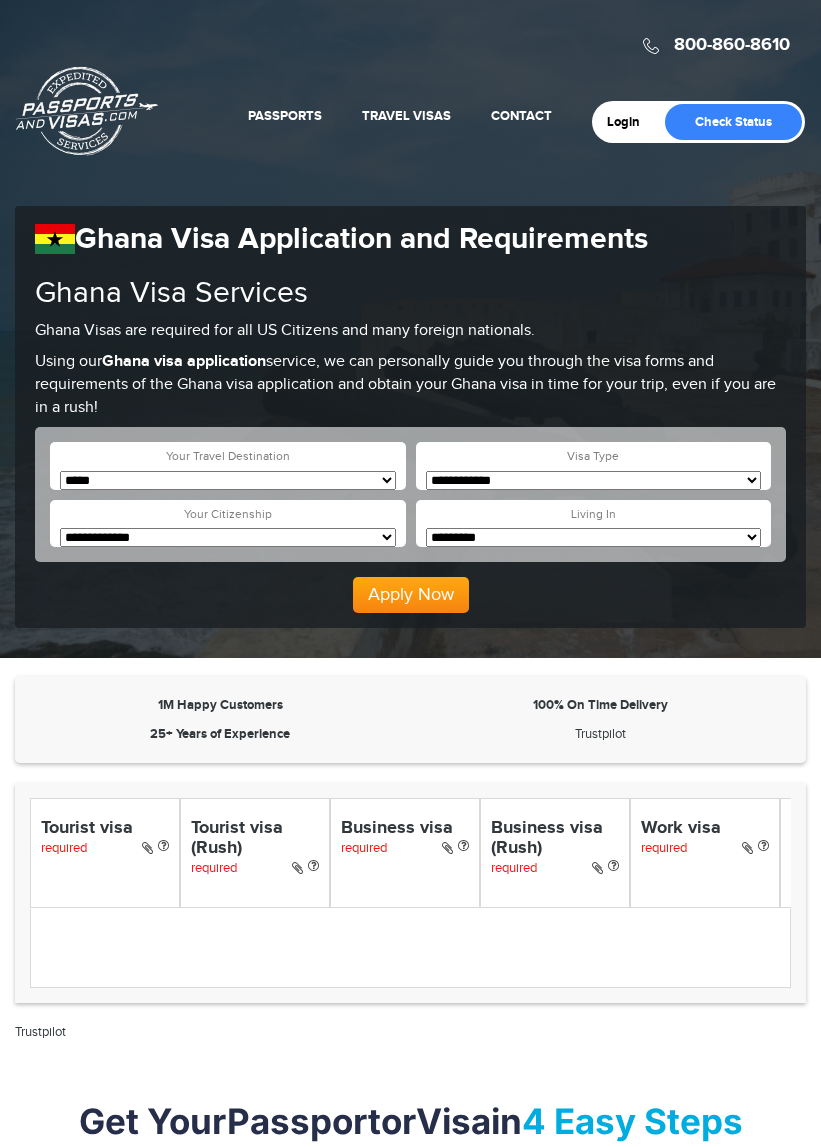 scroll, scrollTop: 0, scrollLeft: 0, axis: both 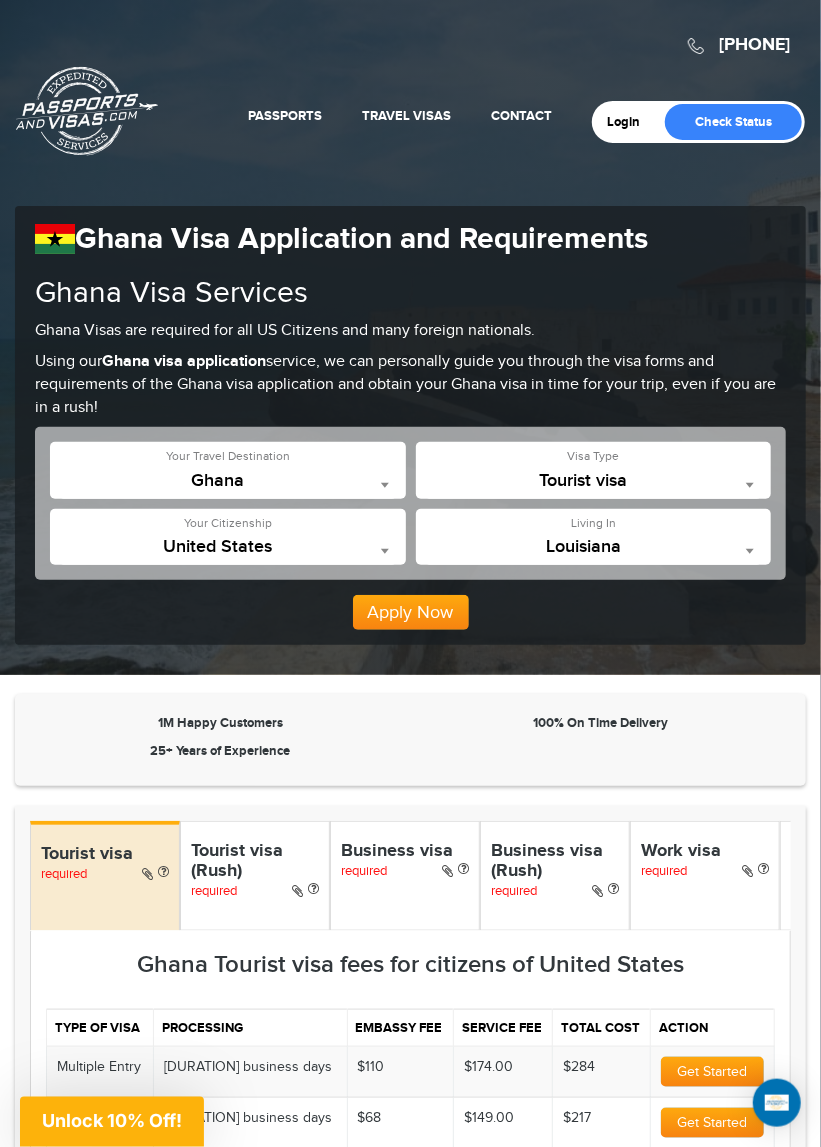 click at bounding box center (750, 485) 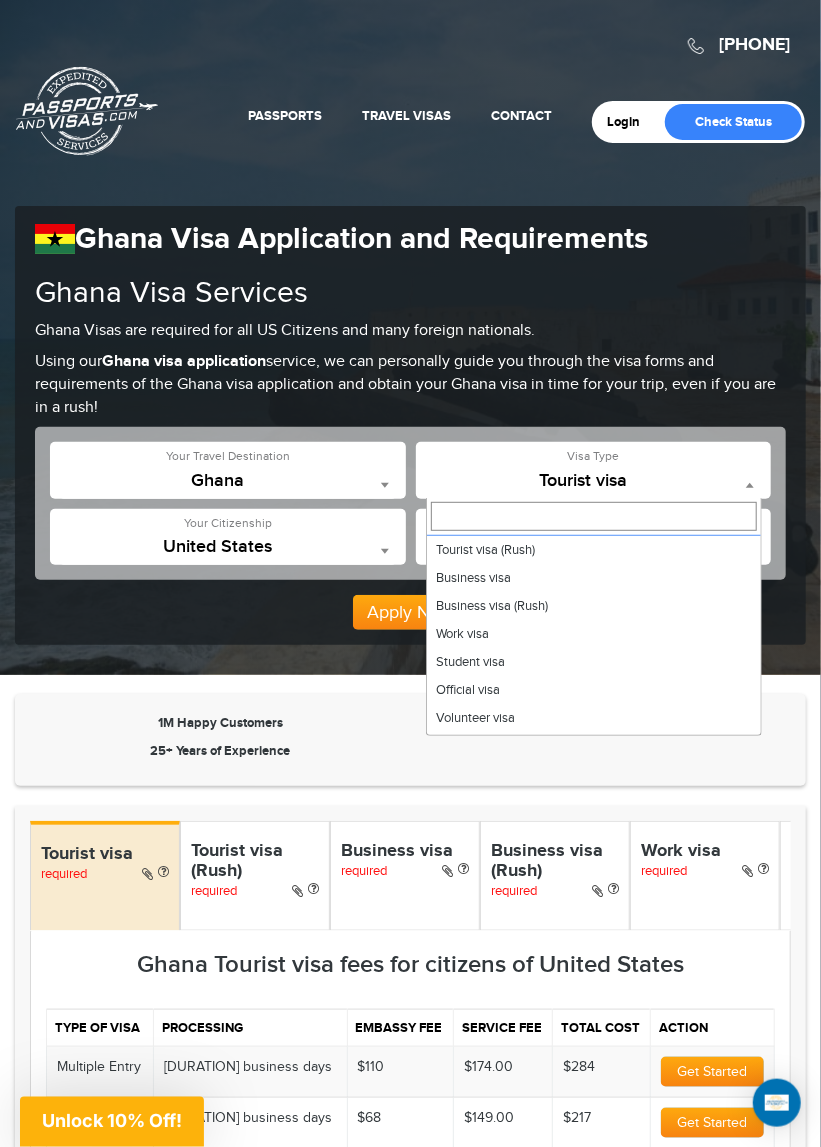 scroll, scrollTop: 0, scrollLeft: 0, axis: both 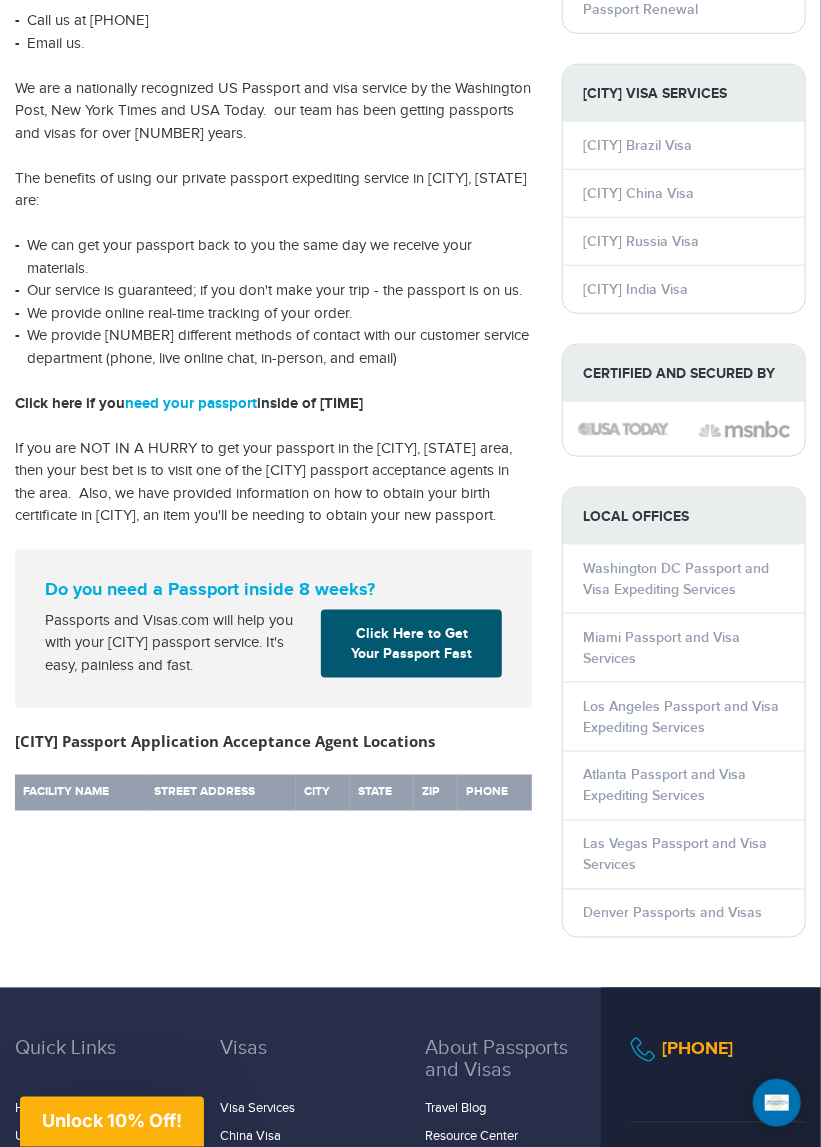 click on "Click Here to Get Your Passport Fast" at bounding box center (411, 644) 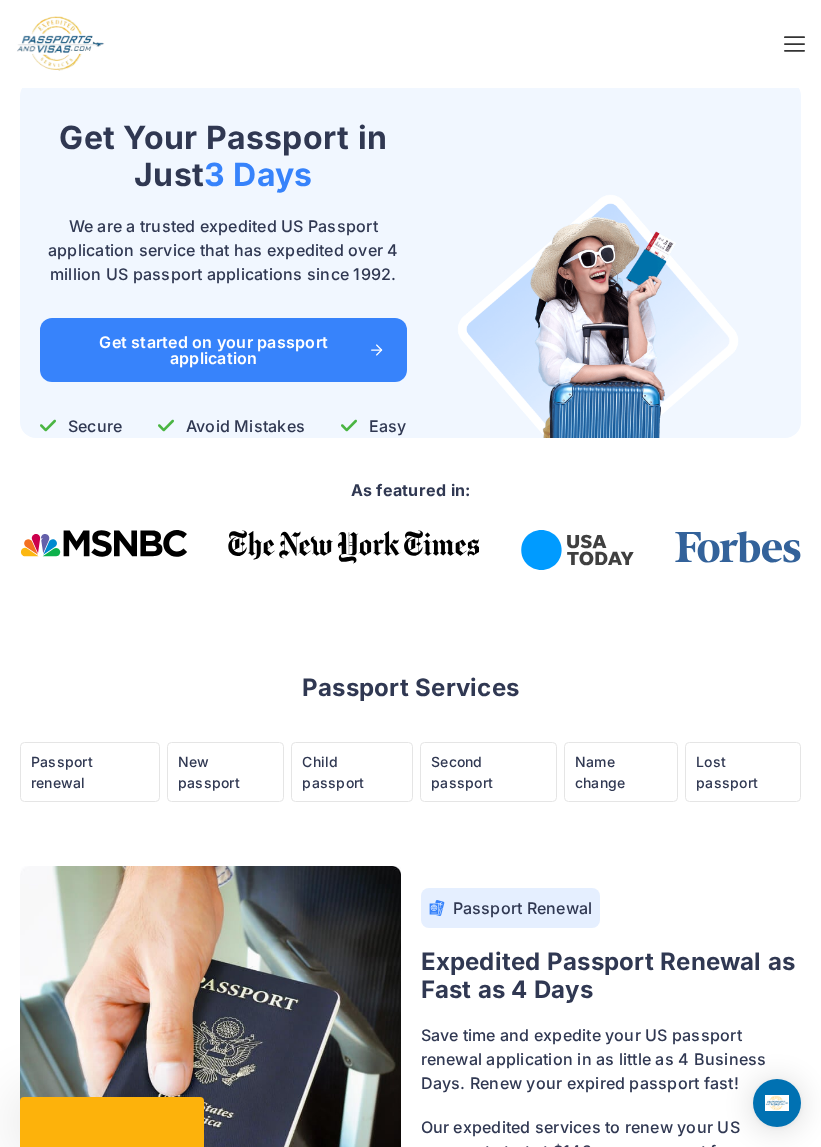 scroll, scrollTop: 0, scrollLeft: 0, axis: both 